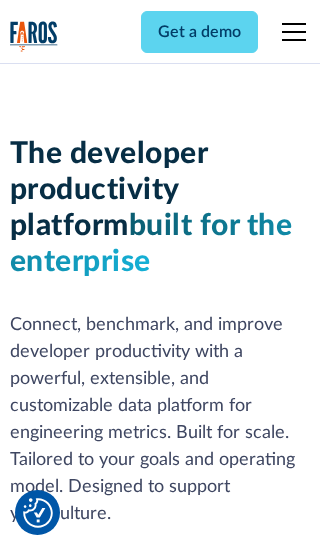 scroll, scrollTop: 0, scrollLeft: 0, axis: both 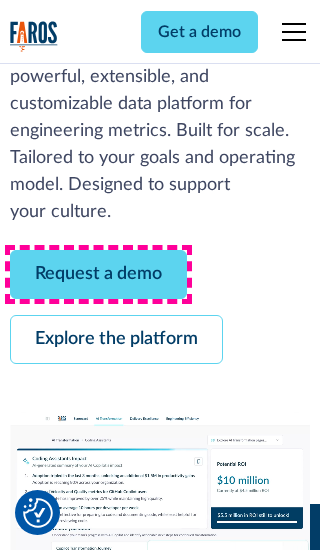 click on "Request a demo" at bounding box center (98, 274) 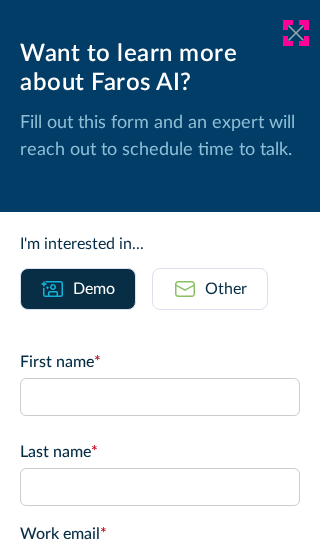 click 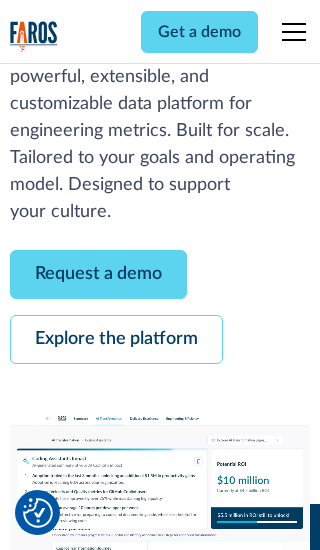 scroll, scrollTop: 367, scrollLeft: 0, axis: vertical 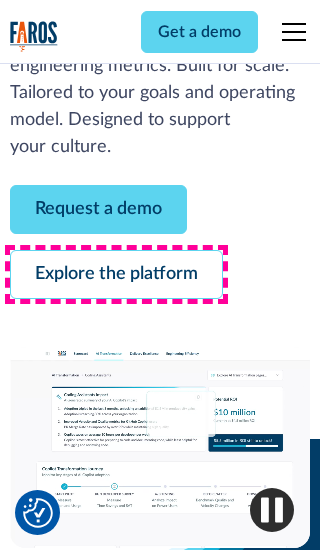 click on "Explore the platform" at bounding box center (116, 274) 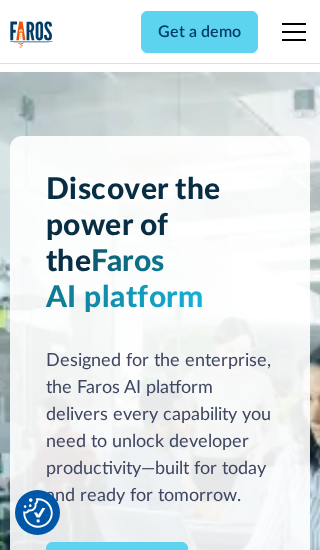 scroll, scrollTop: 0, scrollLeft: 0, axis: both 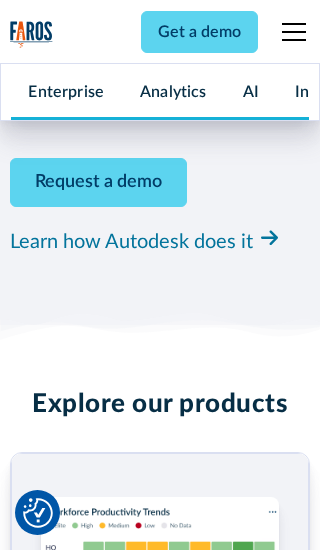 click on "Pricing" at bounding box center (34, 2462) 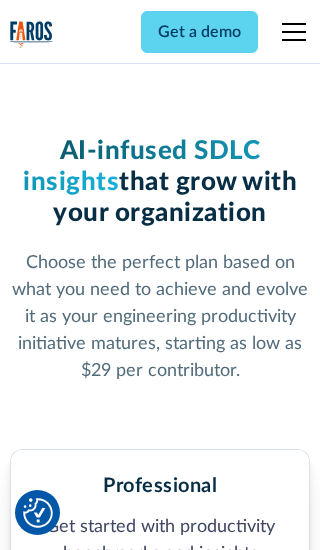 scroll, scrollTop: 0, scrollLeft: 0, axis: both 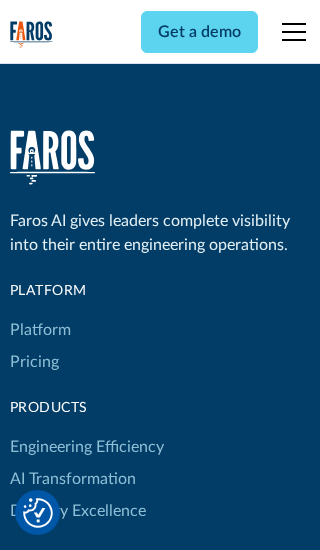 click on "Platform" at bounding box center [40, 330] 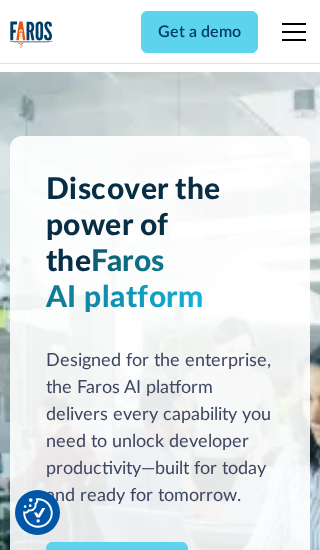 scroll, scrollTop: 0, scrollLeft: 0, axis: both 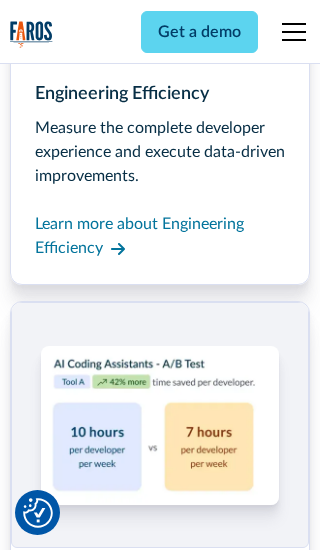 click on "Coding Assistant Impact" at bounding box center [95, 2431] 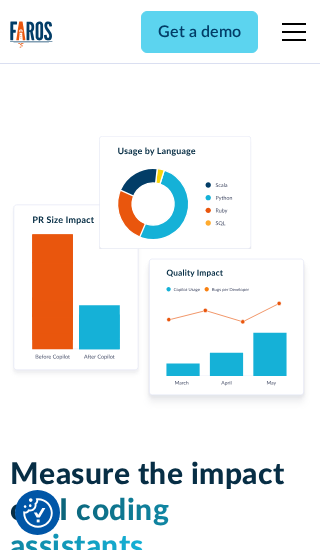 scroll, scrollTop: 0, scrollLeft: 0, axis: both 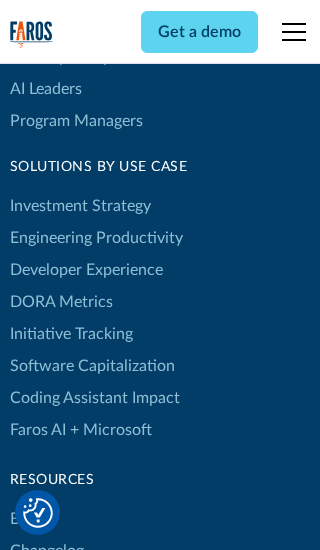 click on "DORA Metrics" at bounding box center [61, 302] 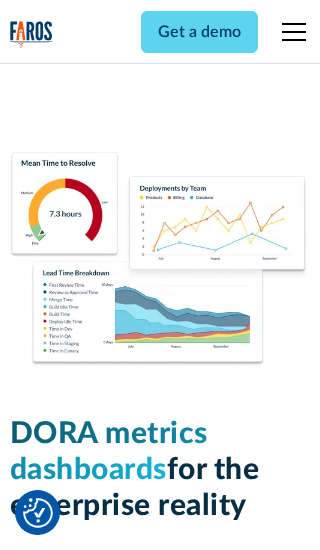 scroll, scrollTop: 0, scrollLeft: 0, axis: both 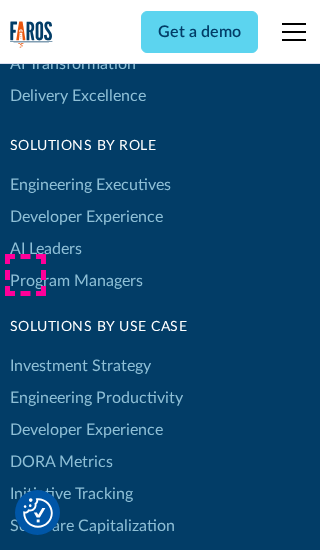 click on "Blog" at bounding box center (25, 679) 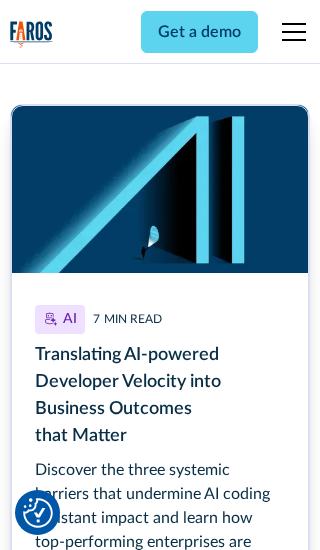 scroll, scrollTop: 0, scrollLeft: 0, axis: both 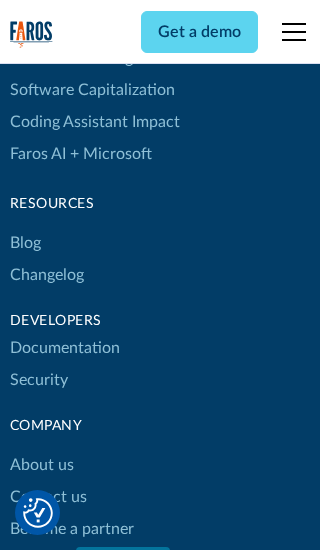 click on "Changelog" at bounding box center [47, 275] 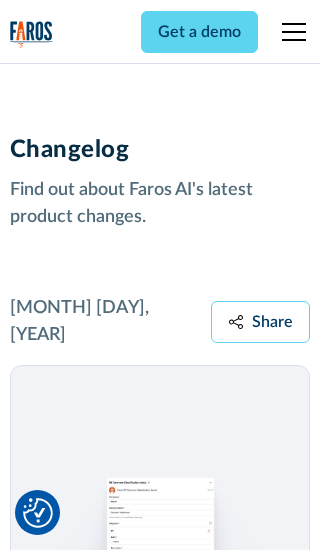 scroll, scrollTop: 0, scrollLeft: 0, axis: both 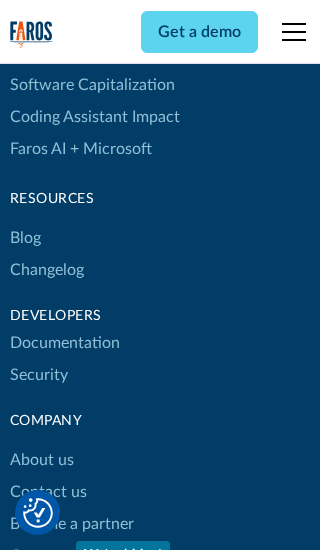 click on "About us" at bounding box center (42, 460) 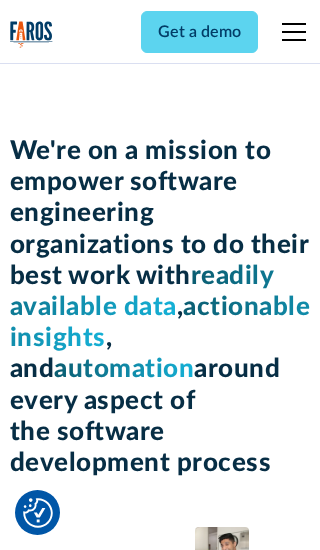 scroll, scrollTop: 0, scrollLeft: 0, axis: both 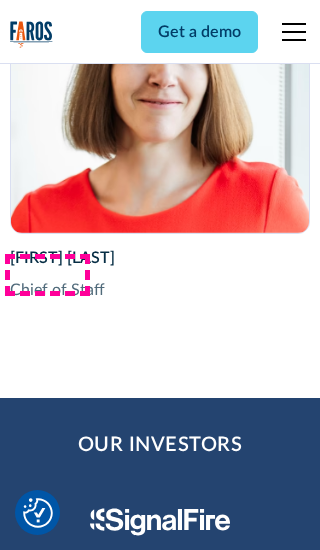 click on "Contact us" at bounding box center [48, 2829] 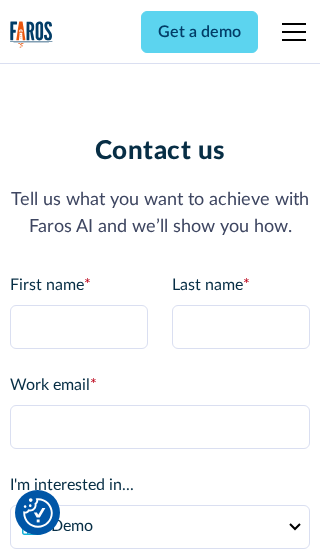 scroll, scrollTop: 0, scrollLeft: 0, axis: both 